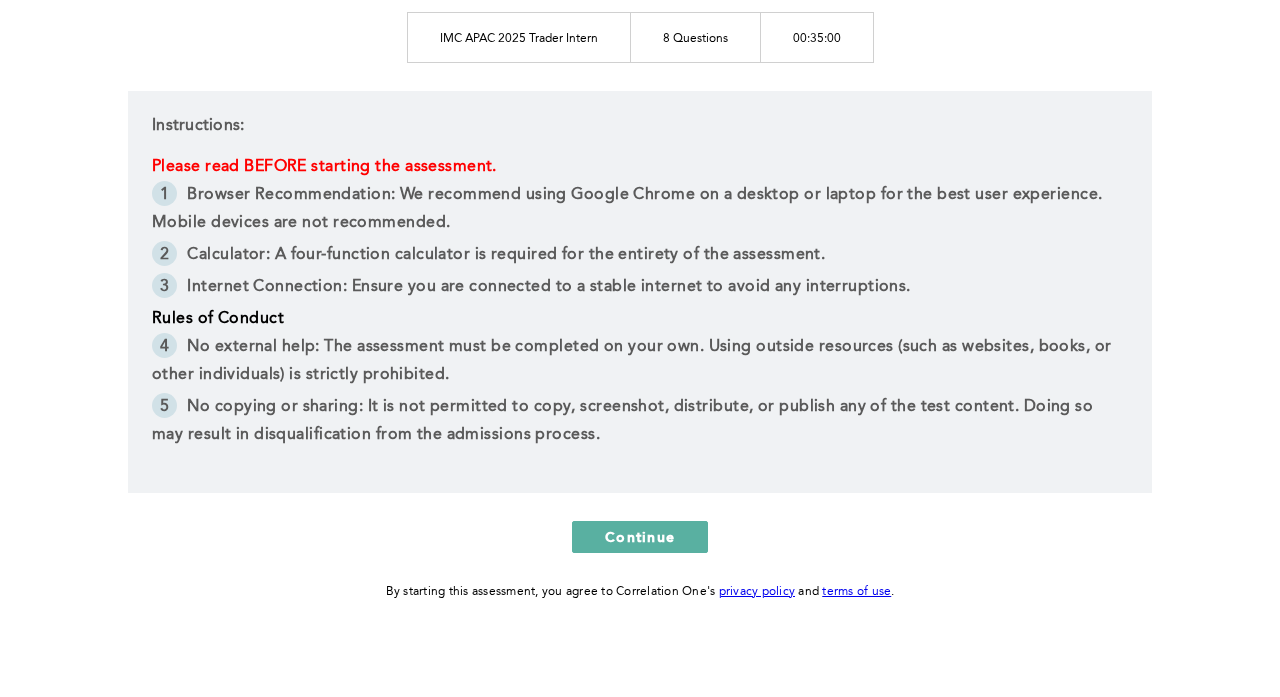 scroll, scrollTop: 285, scrollLeft: 0, axis: vertical 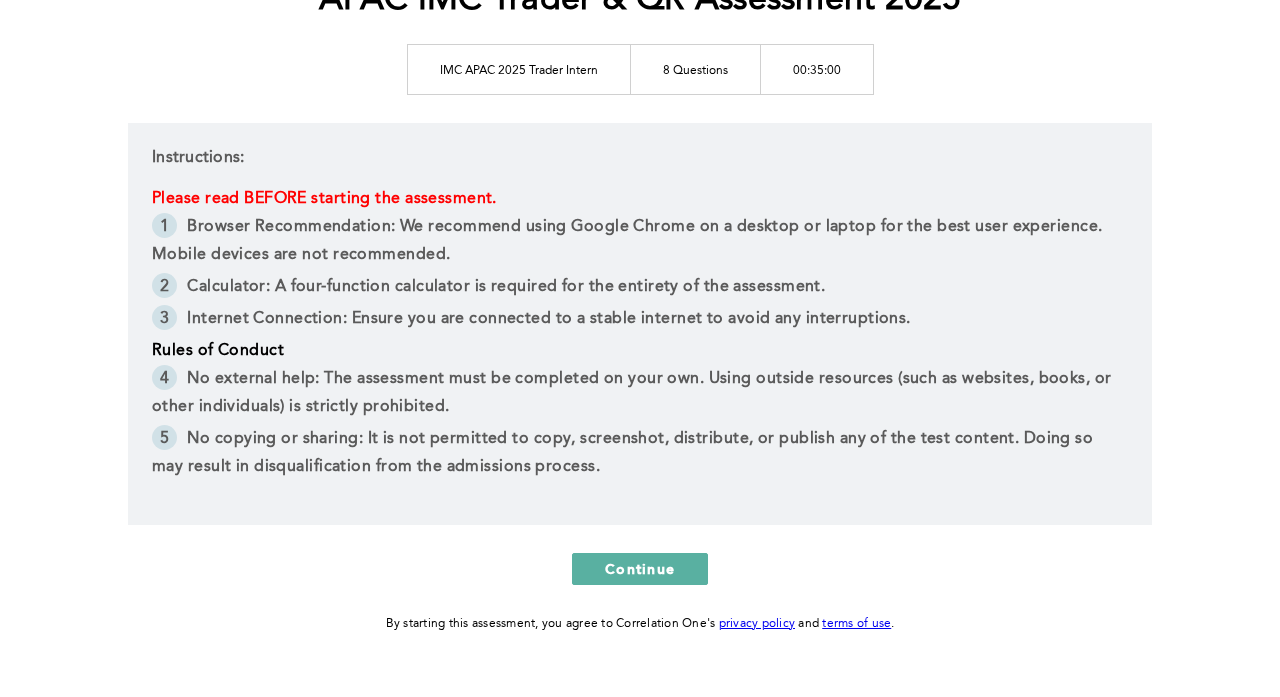 click on "Internet Connection: Ensure you are connected to a stable internet to avoid any interruptions." at bounding box center (548, 319) 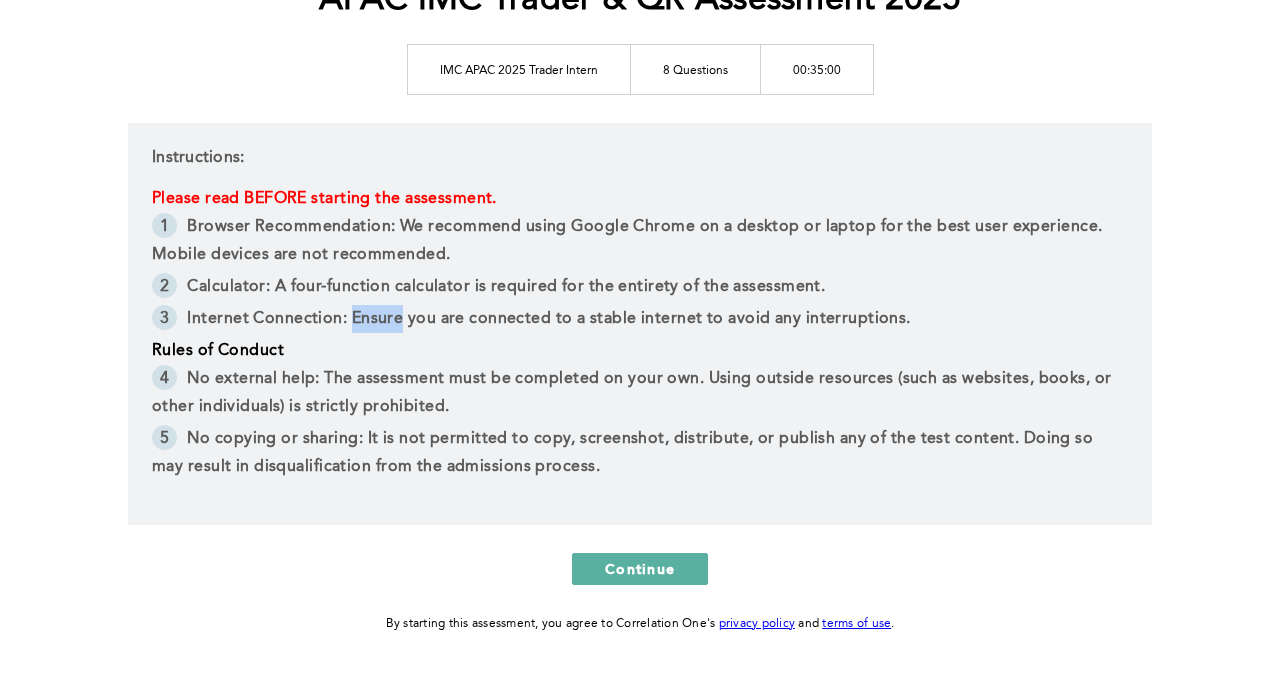 click on "Internet Connection: Ensure you are connected to a stable internet to avoid any interruptions." at bounding box center [548, 319] 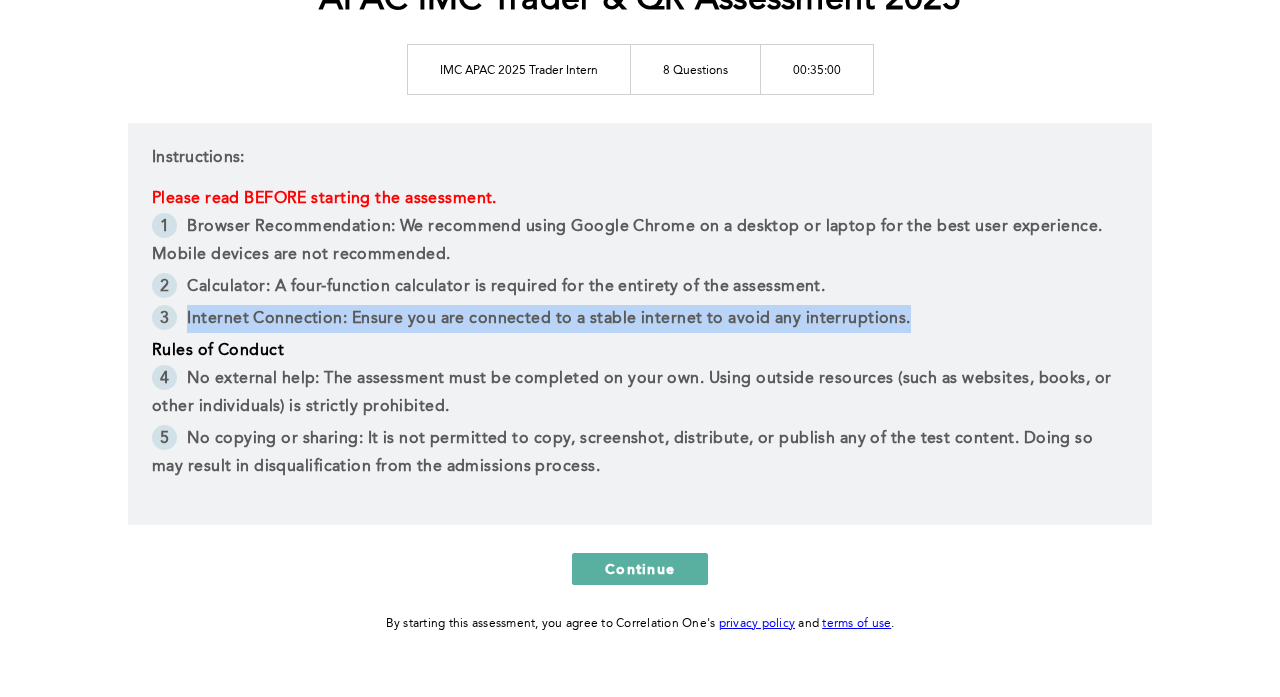 click on "Internet Connection: Ensure you are connected to a stable internet to avoid any interruptions." at bounding box center (548, 319) 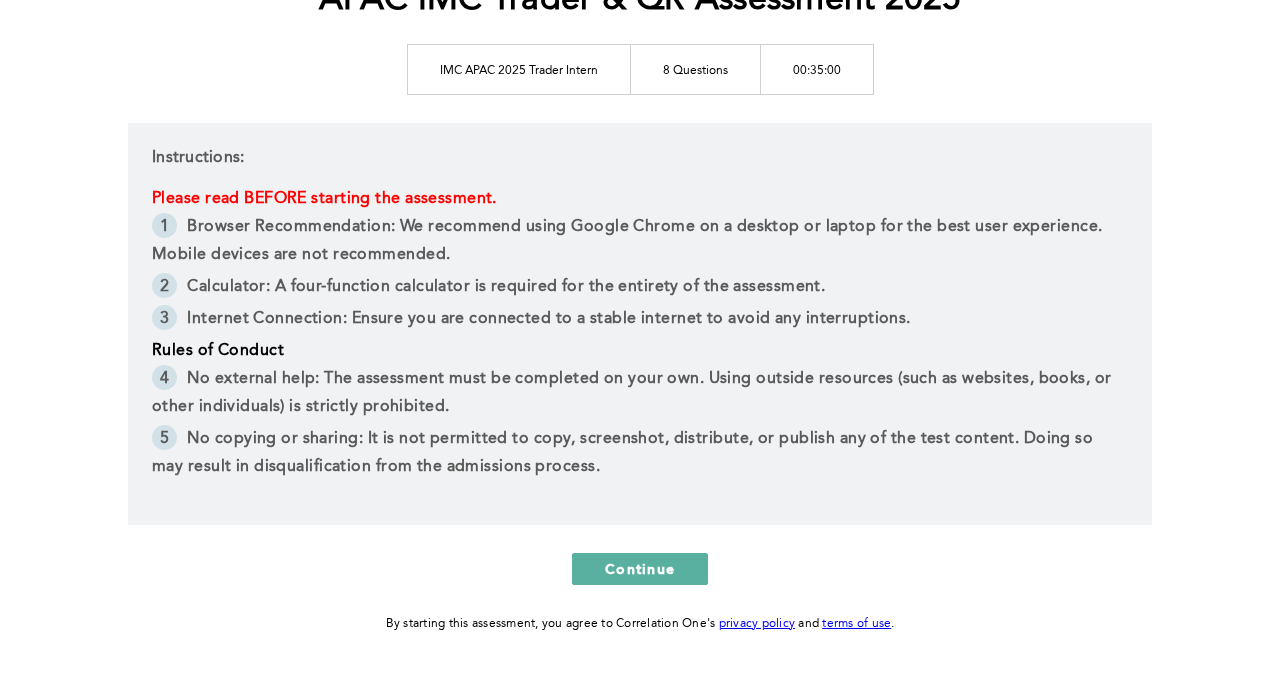 click on "Calculator: A four-function calculator is required for the entirety of the assessment." at bounding box center (506, 287) 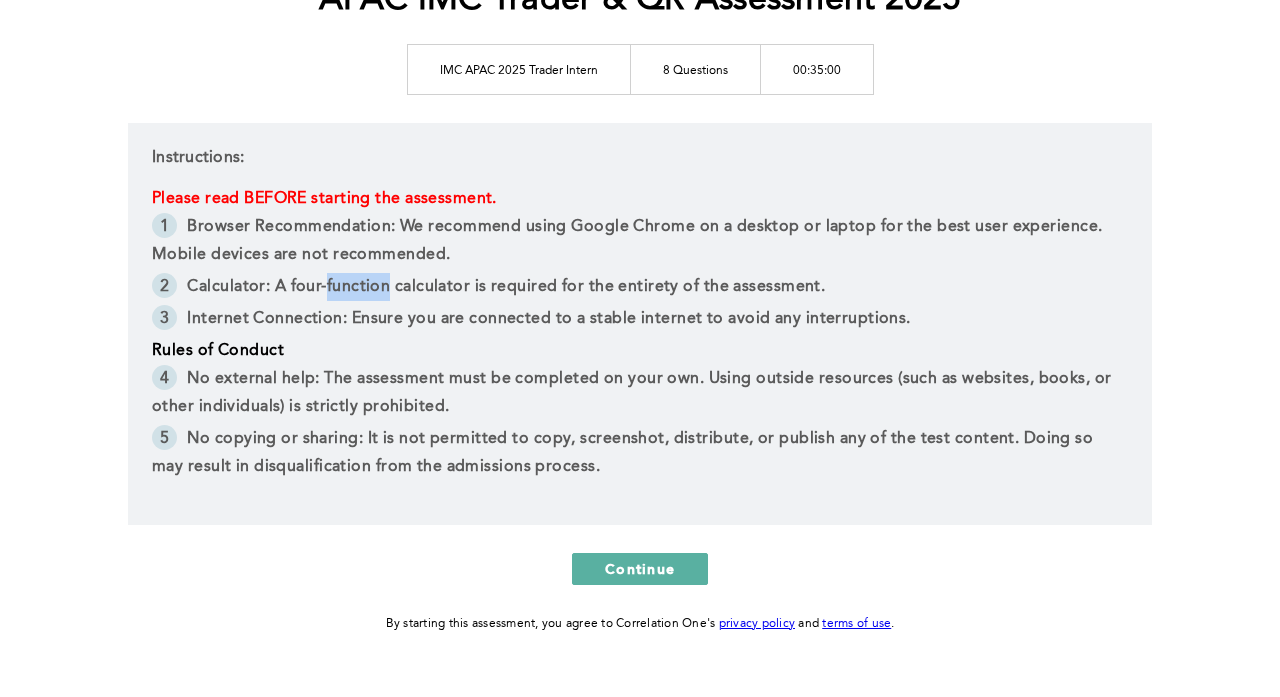 click on "Calculator: A four-function calculator is required for the entirety of the assessment." at bounding box center (506, 287) 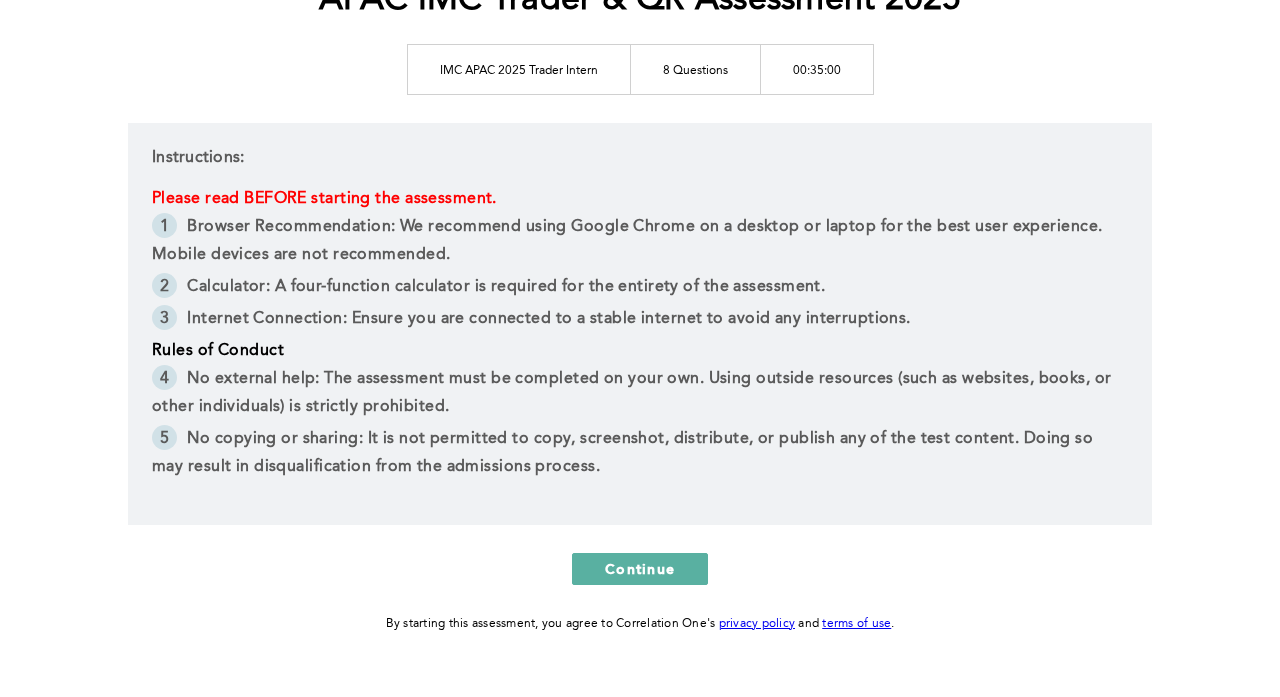 click on "Browser Recommendation: We recommend using Google Chrome on a desktop or laptop for the best user experience. Mobile devices are not recommended." at bounding box center (629, 241) 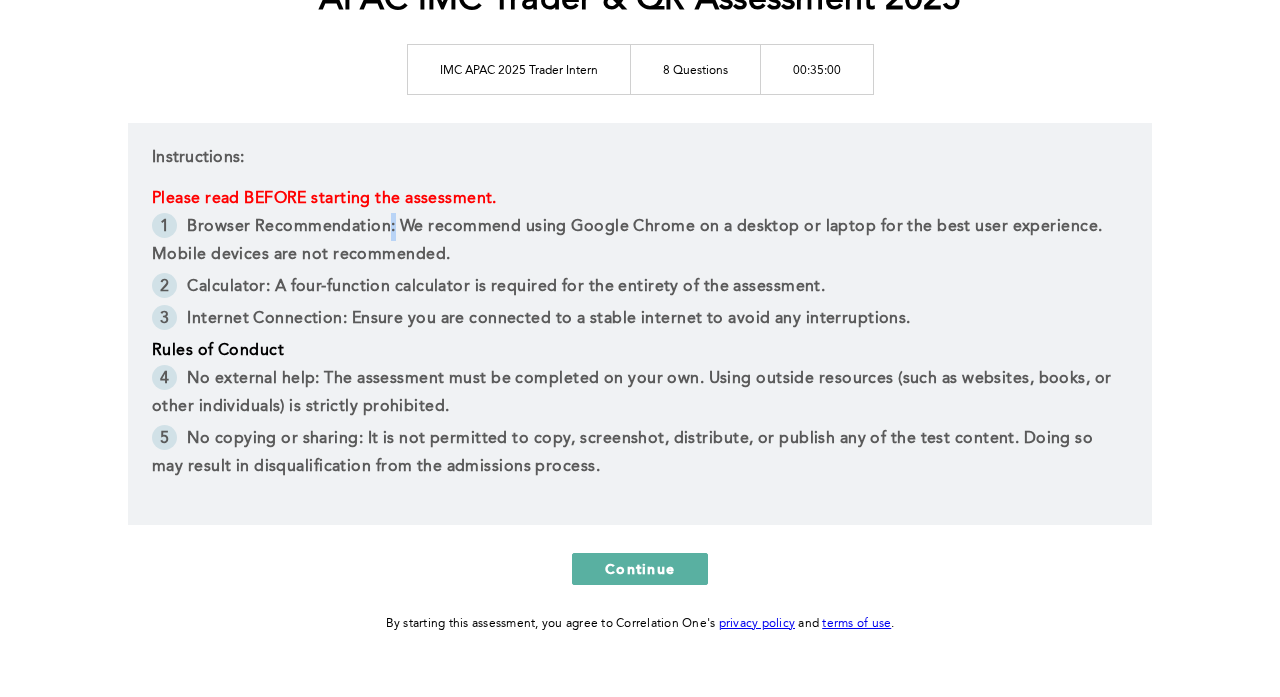 click on "Browser Recommendation: We recommend using Google Chrome on a desktop or laptop for the best user experience. Mobile devices are not recommended." at bounding box center [629, 241] 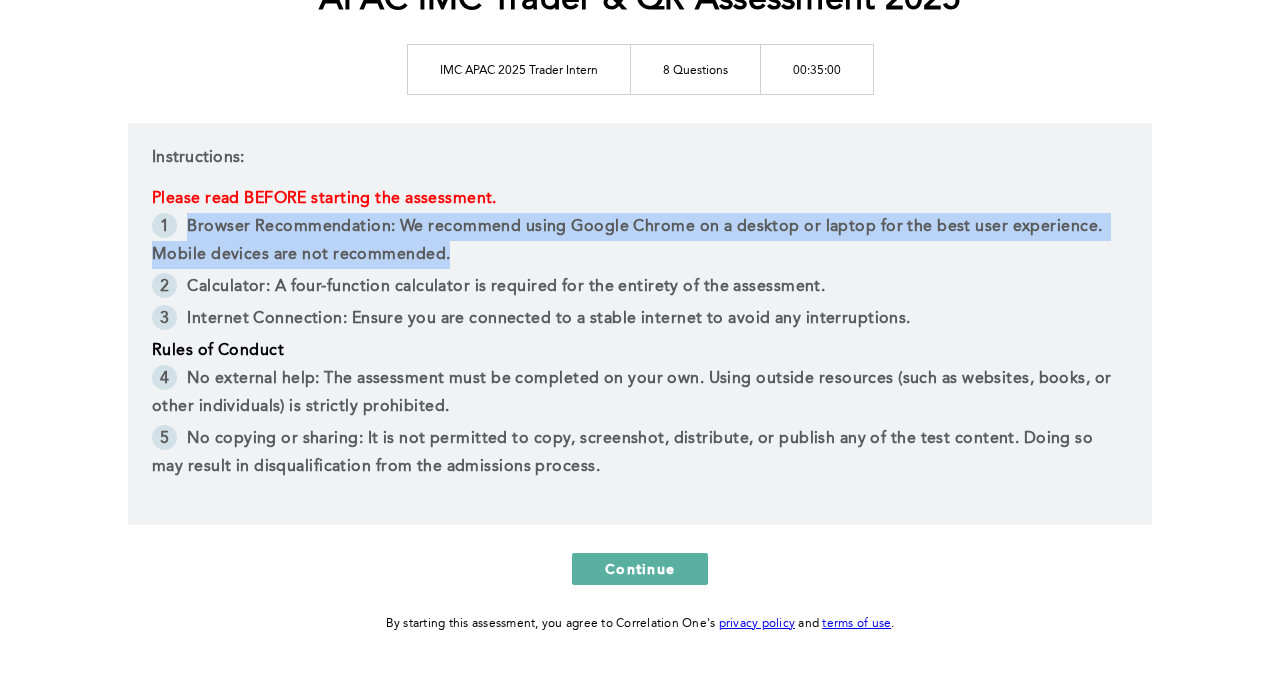 click on "Browser Recommendation: We recommend using Google Chrome on a desktop or laptop for the best user experience. Mobile devices are not recommended." at bounding box center (629, 241) 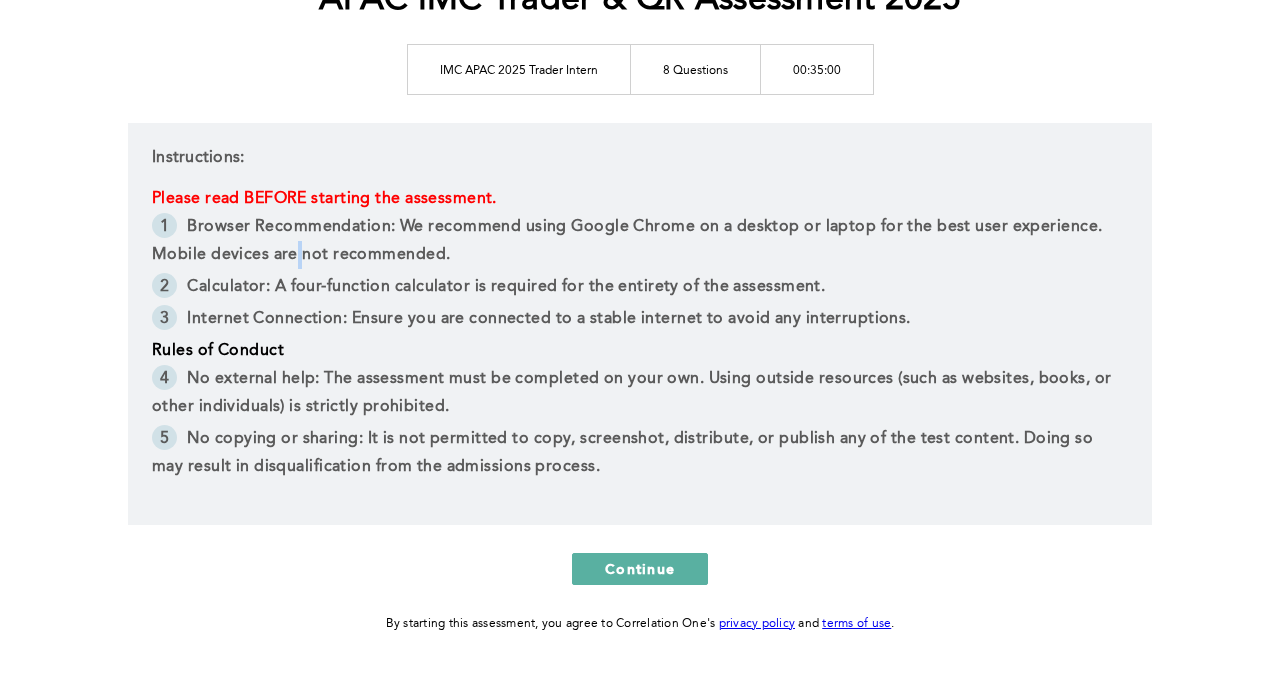 click on "Browser Recommendation: We recommend using Google Chrome on a desktop or laptop for the best user experience. Mobile devices are not recommended." at bounding box center (629, 241) 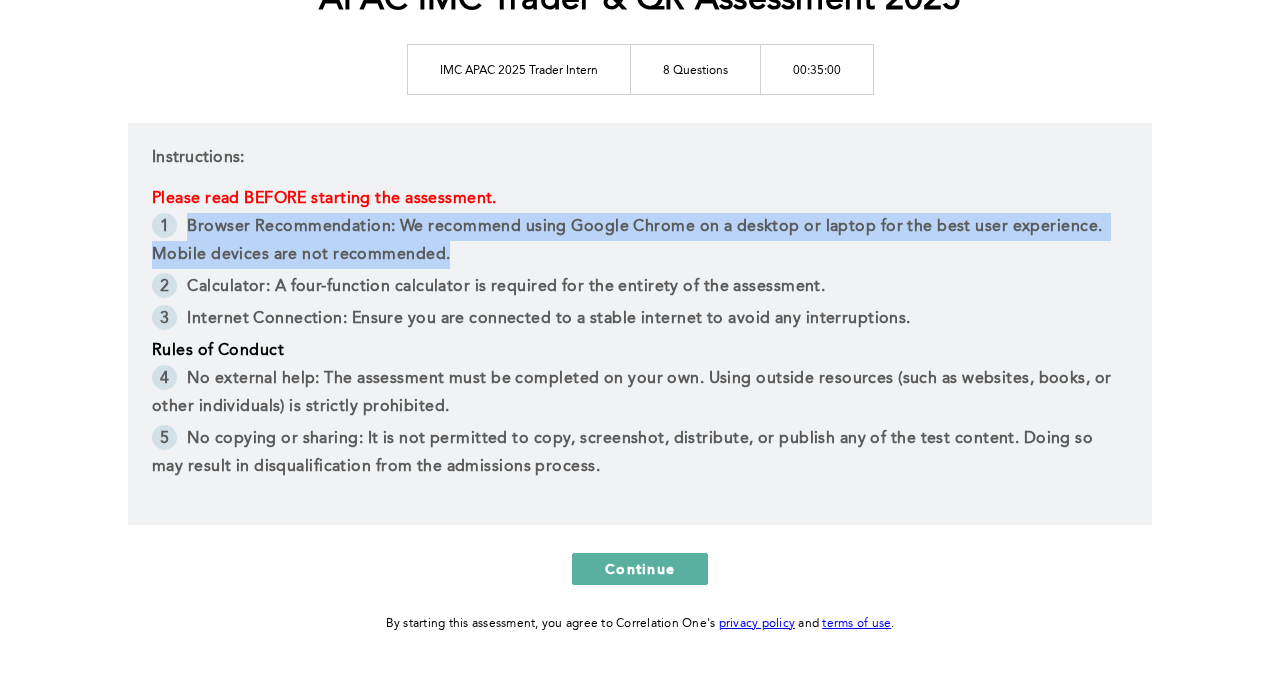 click on "Browser Recommendation: We recommend using Google Chrome on a desktop or laptop for the best user experience. Mobile devices are not recommended." at bounding box center [629, 241] 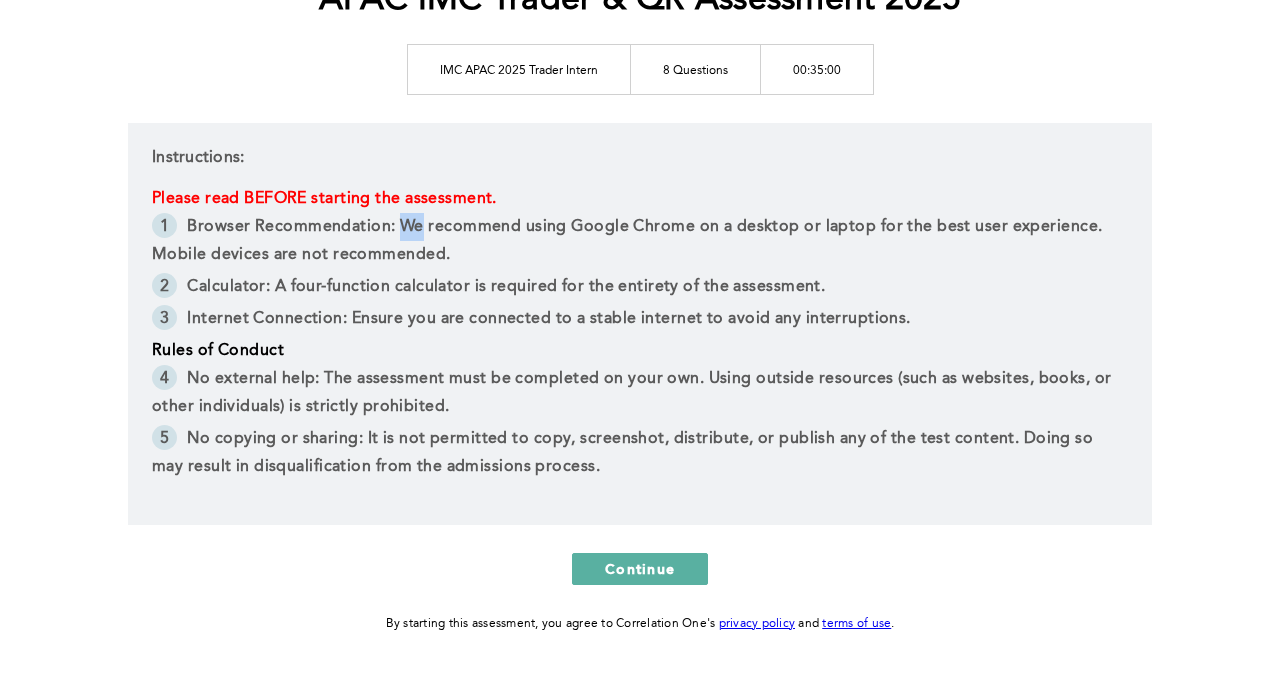 click on "Browser Recommendation: We recommend using Google Chrome on a desktop or laptop for the best user experience. Mobile devices are not recommended." at bounding box center (629, 241) 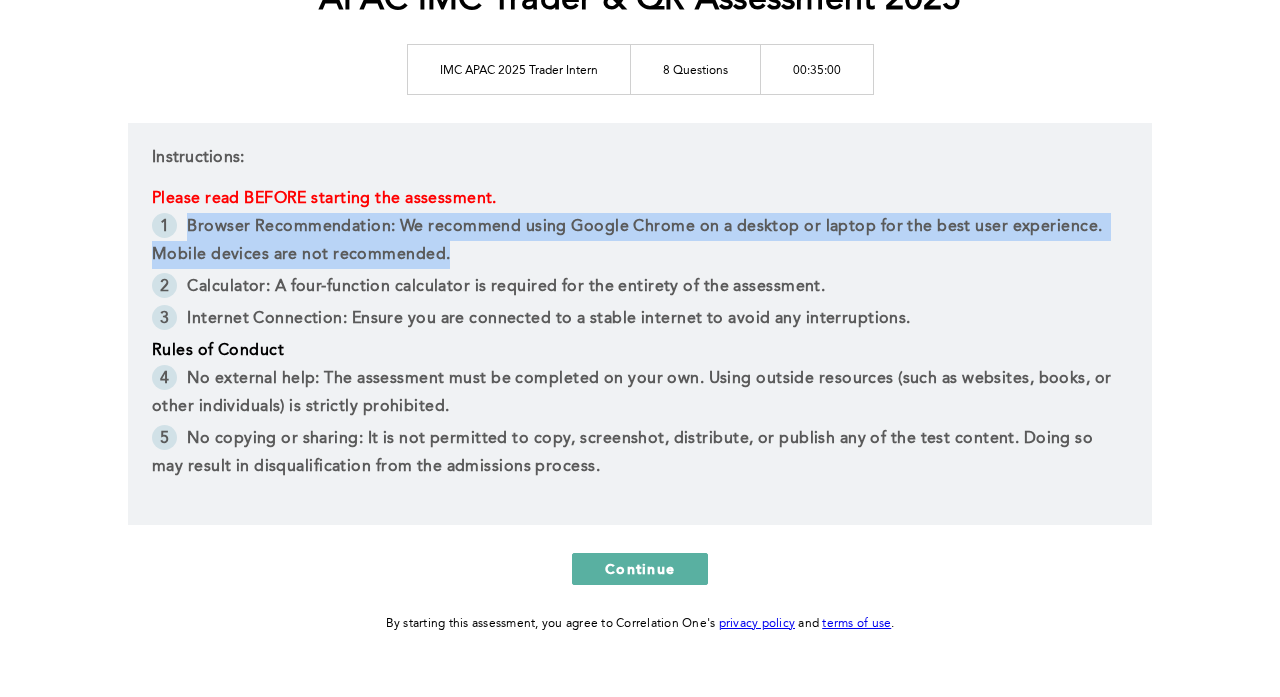 click on "Browser Recommendation: We recommend using Google Chrome on a desktop or laptop for the best user experience. Mobile devices are not recommended." at bounding box center (629, 241) 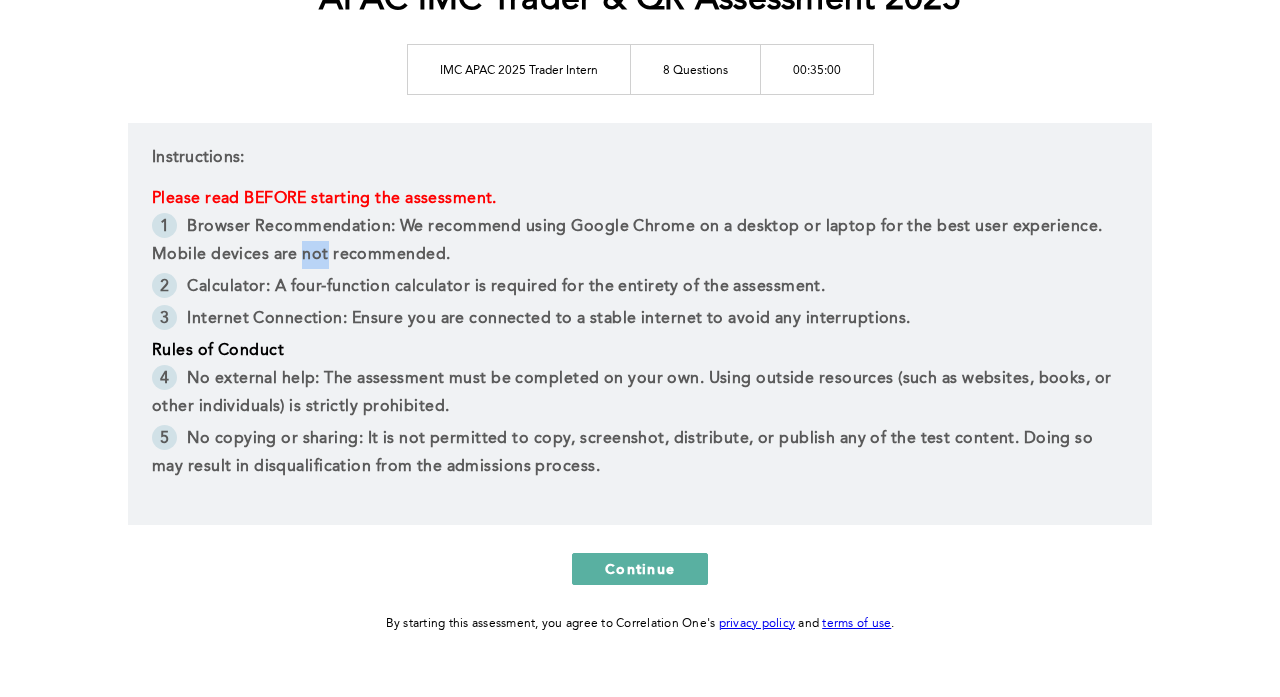 click on "Browser Recommendation: We recommend using Google Chrome on a desktop or laptop for the best user experience. Mobile devices are not recommended." at bounding box center (640, 243) 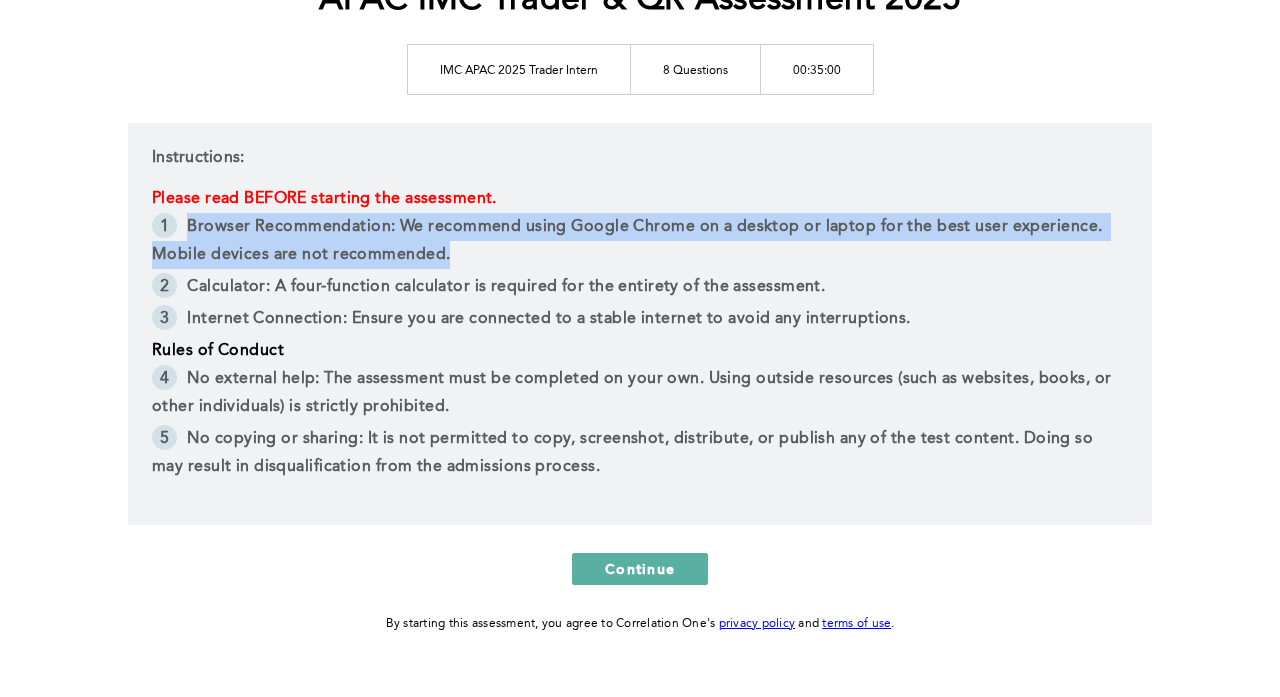 click on "Browser Recommendation: We recommend using Google Chrome on a desktop or laptop for the best user experience. Mobile devices are not recommended." at bounding box center [640, 243] 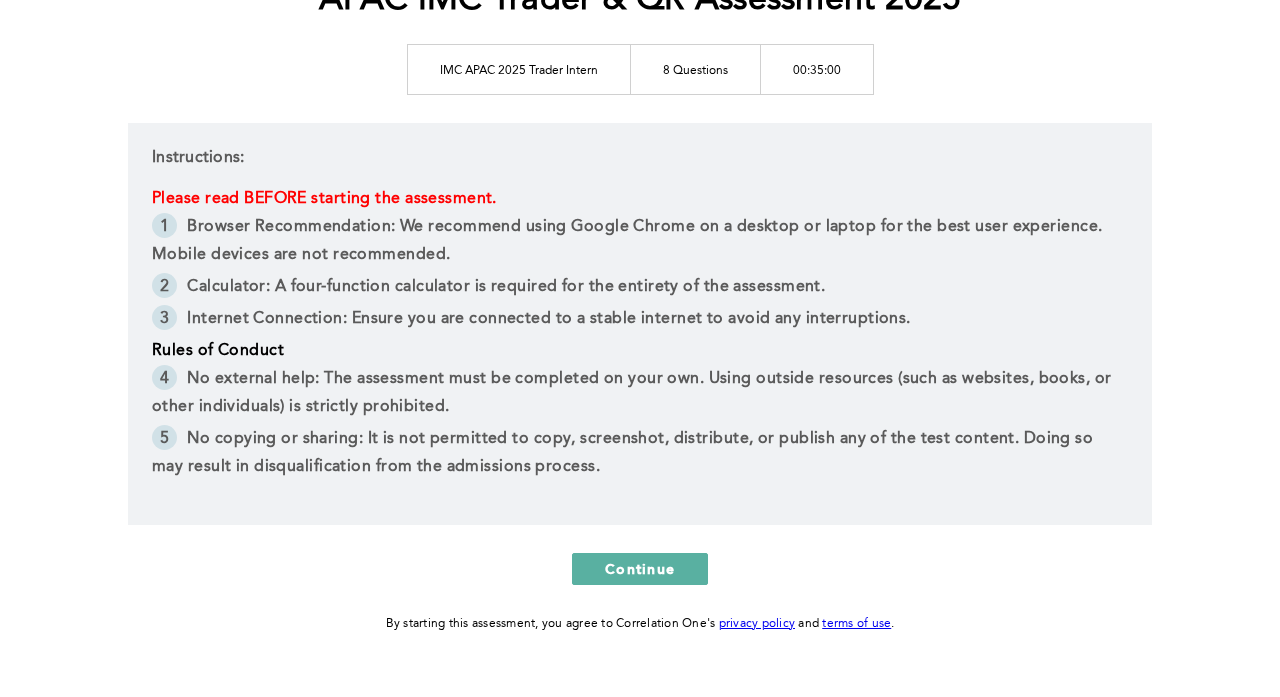 click on "Calculator: A four-function calculator is required for the entirety of the assessment." at bounding box center (640, 289) 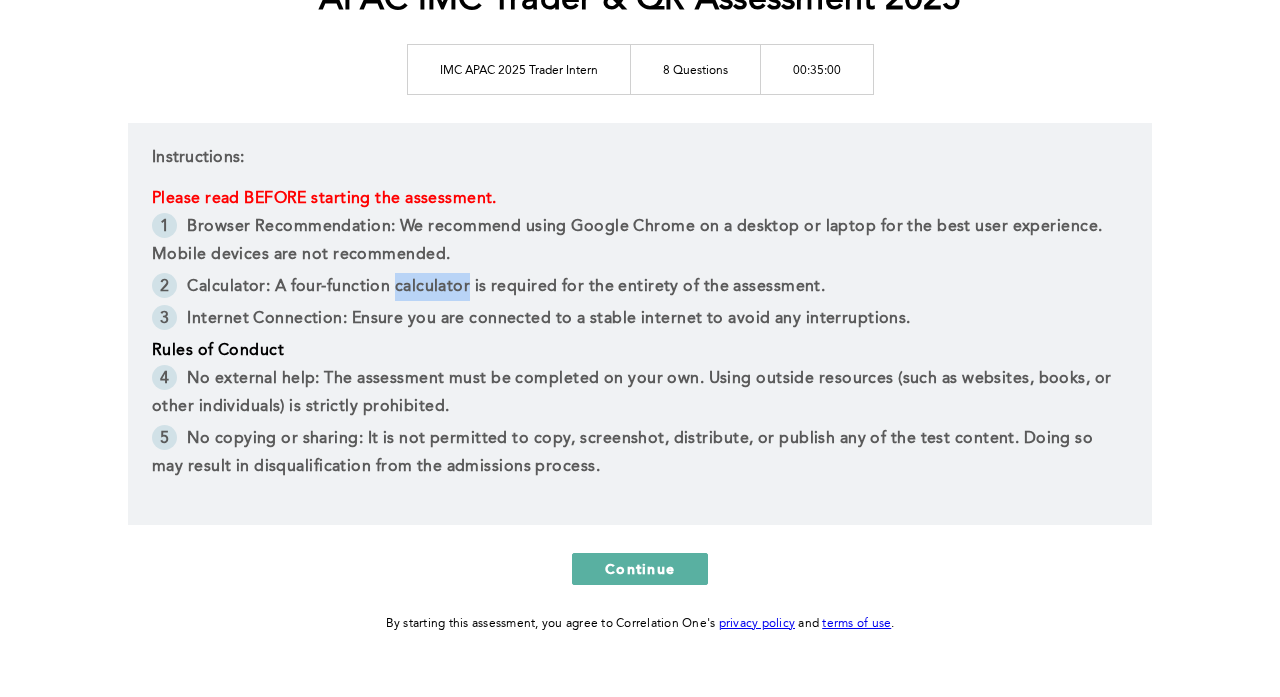 click on "Calculator: A four-function calculator is required for the entirety of the assessment." at bounding box center (640, 289) 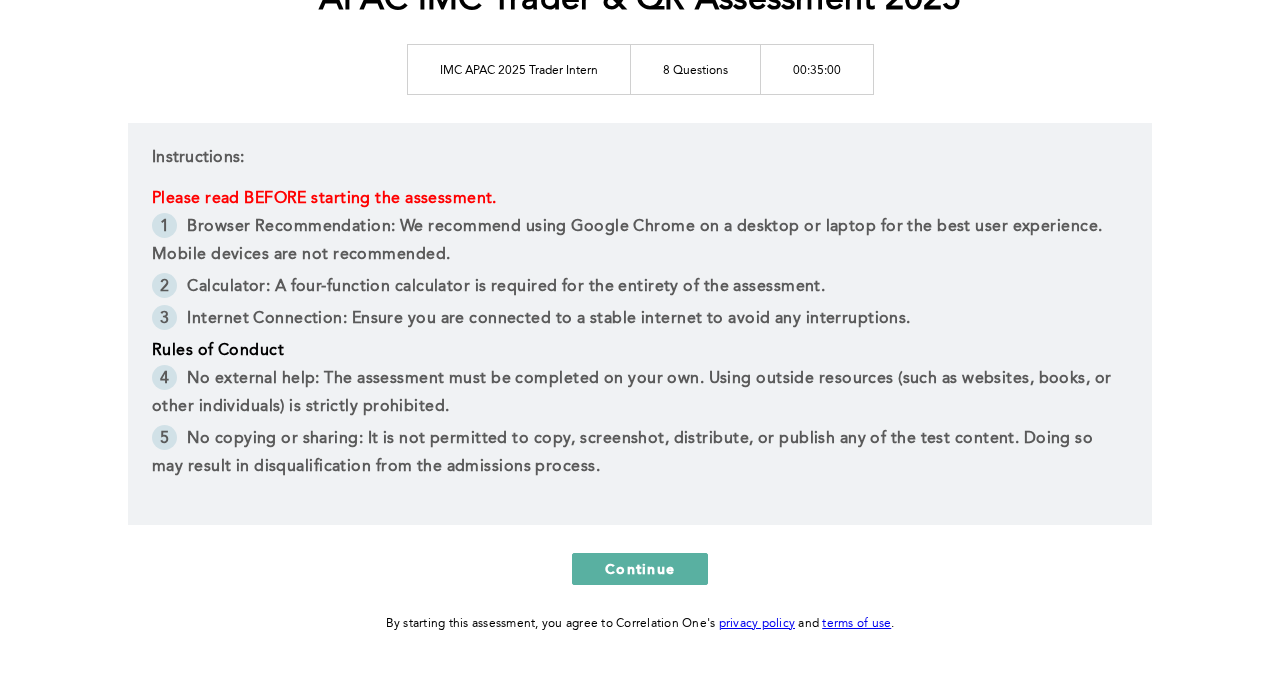 click on "Browser Recommendation: We recommend using Google Chrome on a desktop or laptop for the best user experience. Mobile devices are not recommended." at bounding box center [629, 241] 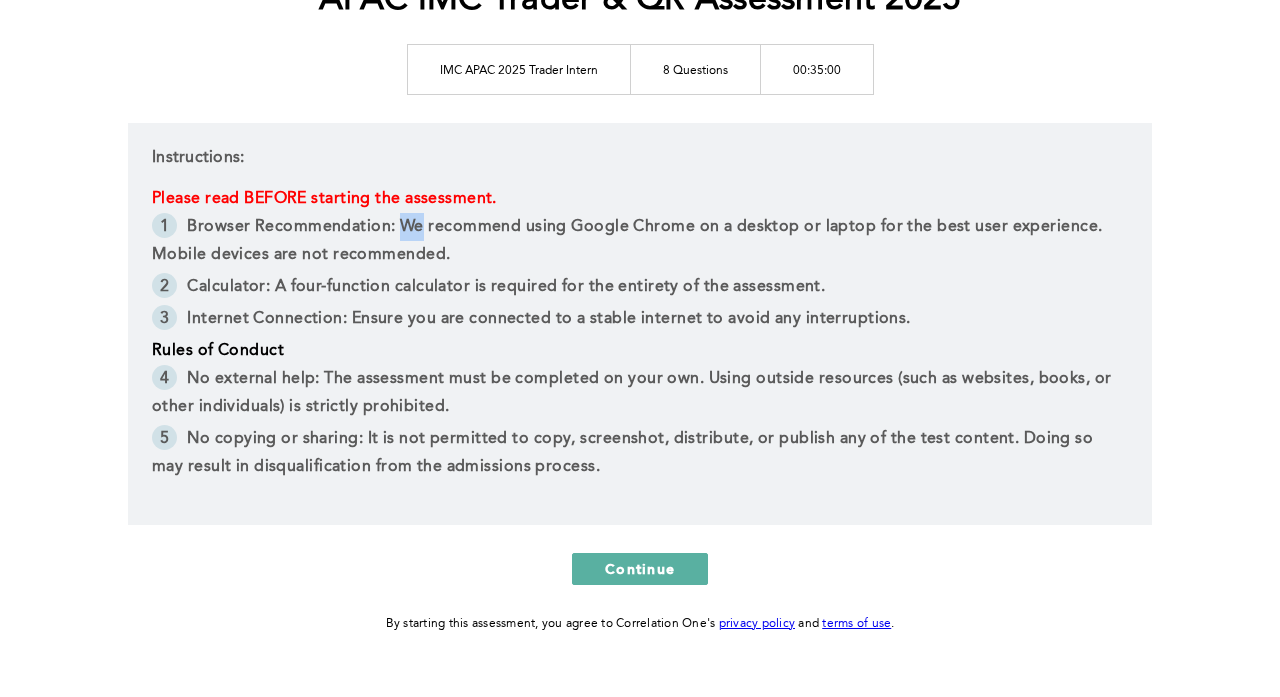 click on "Browser Recommendation: We recommend using Google Chrome on a desktop or laptop for the best user experience. Mobile devices are not recommended." at bounding box center [629, 241] 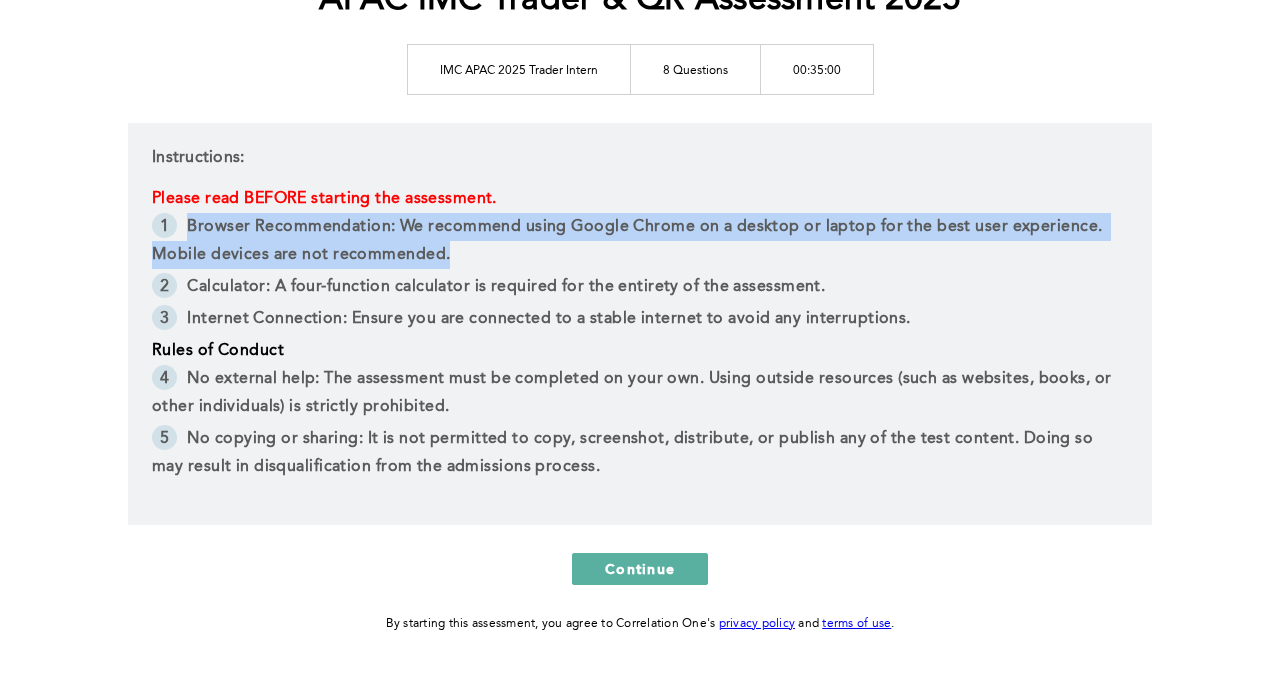 click on "Browser Recommendation: We recommend using Google Chrome on a desktop or laptop for the best user experience. Mobile devices are not recommended." at bounding box center [629, 241] 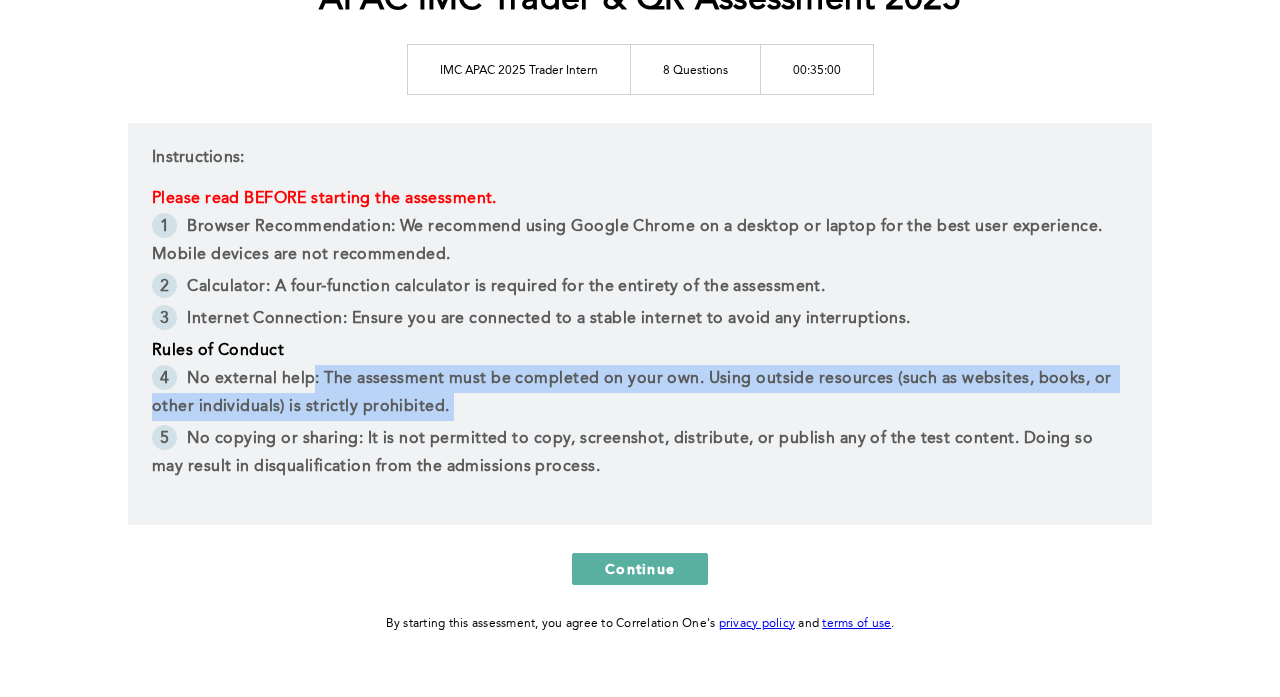drag, startPoint x: 321, startPoint y: 380, endPoint x: 550, endPoint y: 424, distance: 233.18877 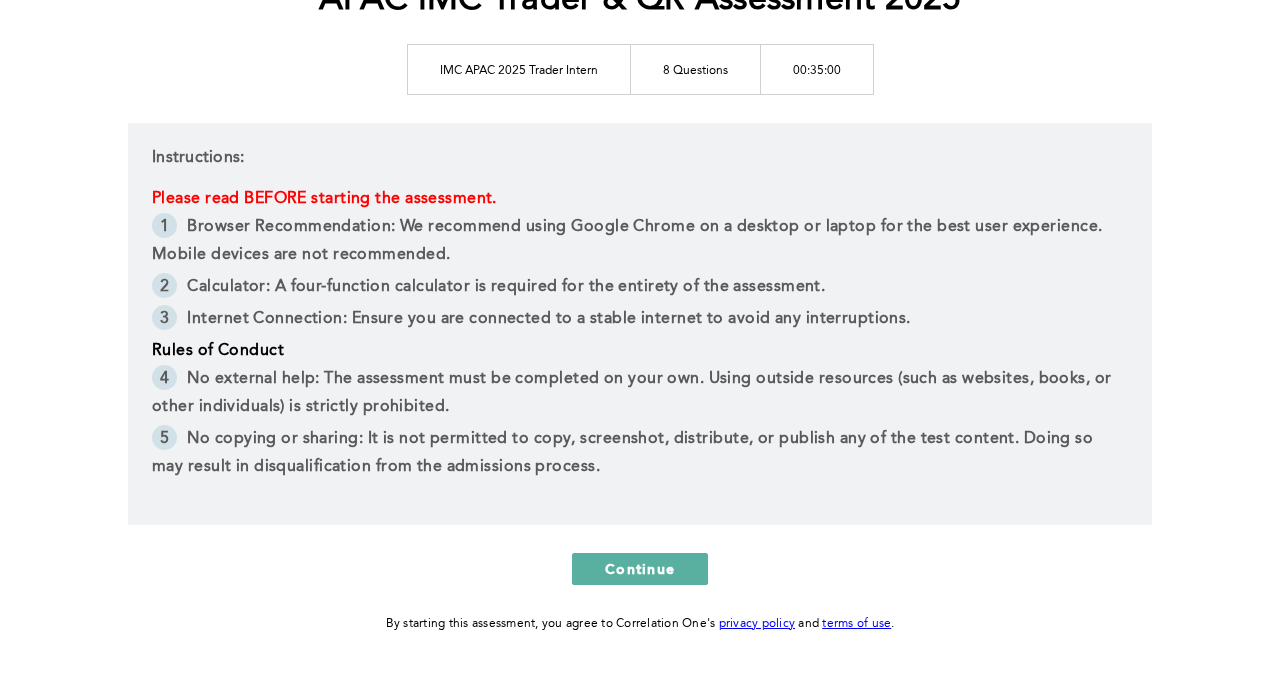 click on "No external help: The assessment must be completed on your own. Using outside resources (such as websites, books, or other individuals) is strictly prohibited." at bounding box center (640, 395) 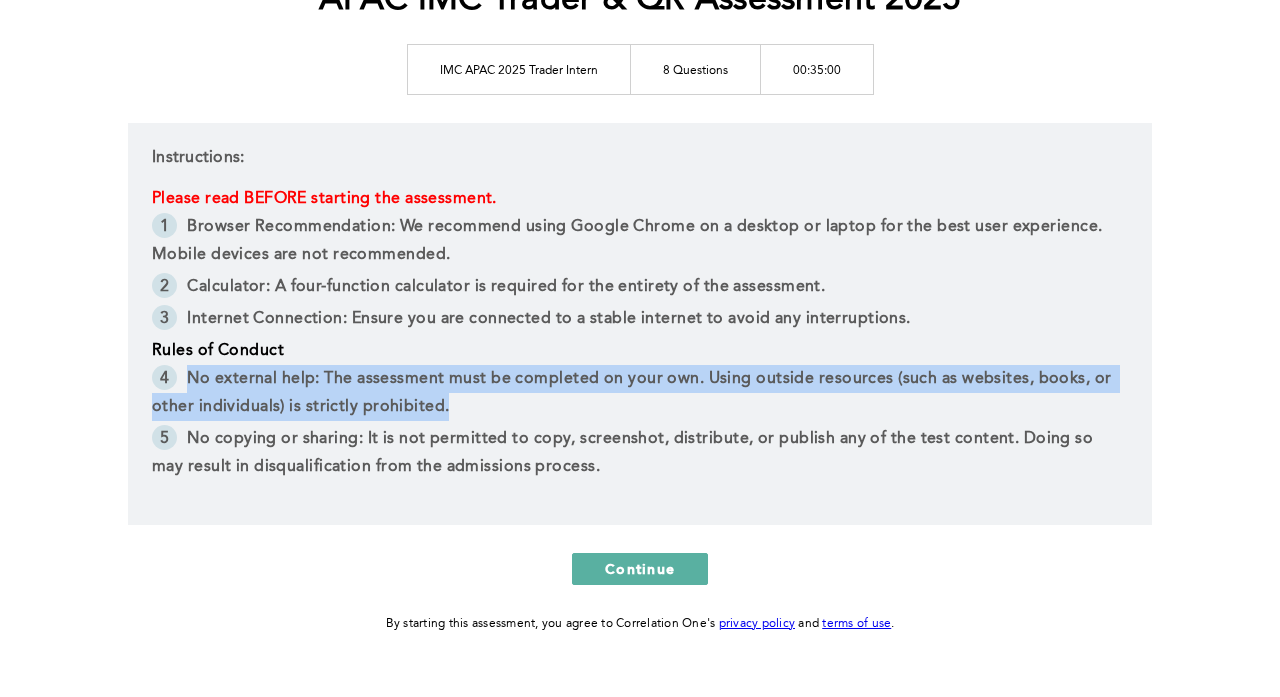 click on "No external help: The assessment must be completed on your own. Using outside resources (such as websites, books, or other individuals) is strictly prohibited." at bounding box center [640, 395] 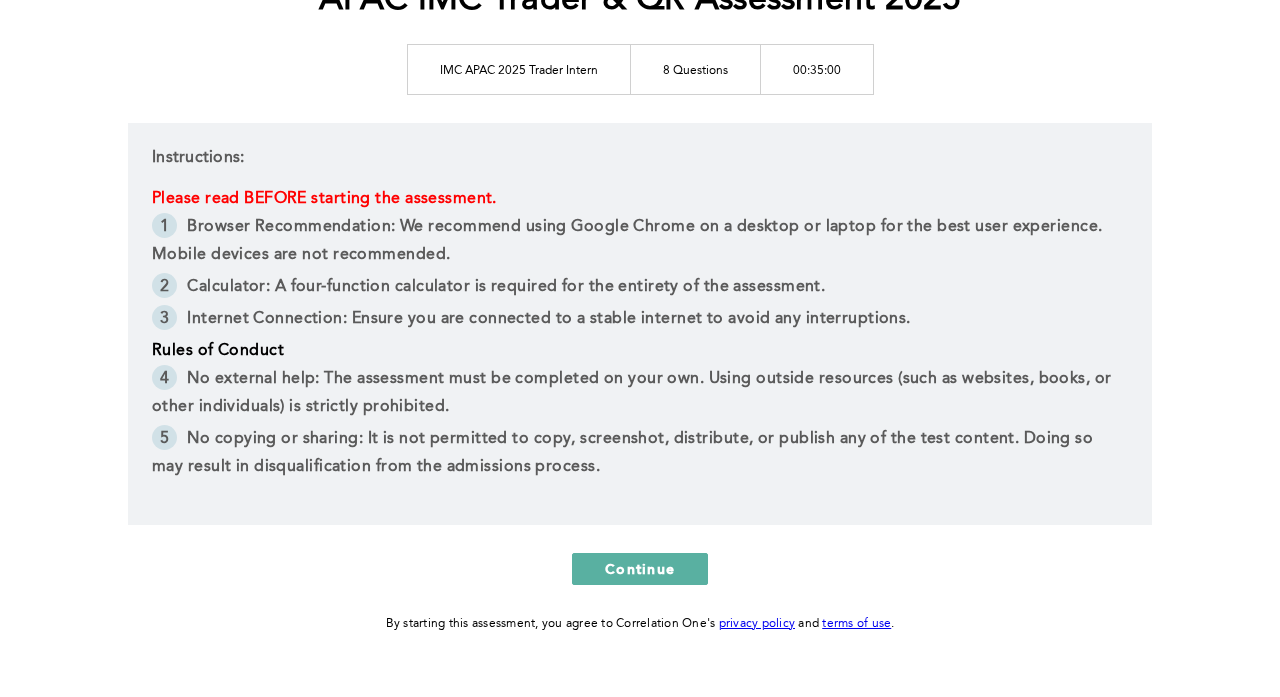 click on "No copying or sharing: It is not permitted to copy, screenshot, distribute, or publish any of the test content. Doing so may result in disqualification from the admissions process." at bounding box center (625, 453) 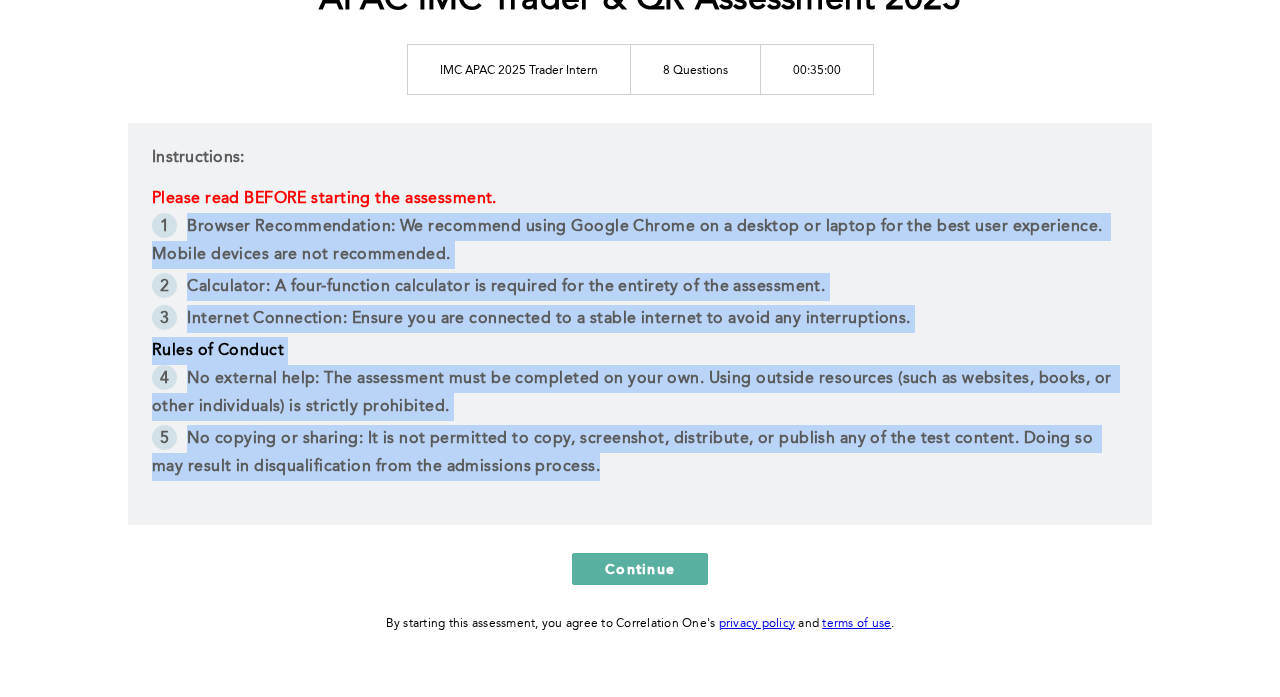 drag, startPoint x: 712, startPoint y: 466, endPoint x: 86, endPoint y: 210, distance: 676.3224 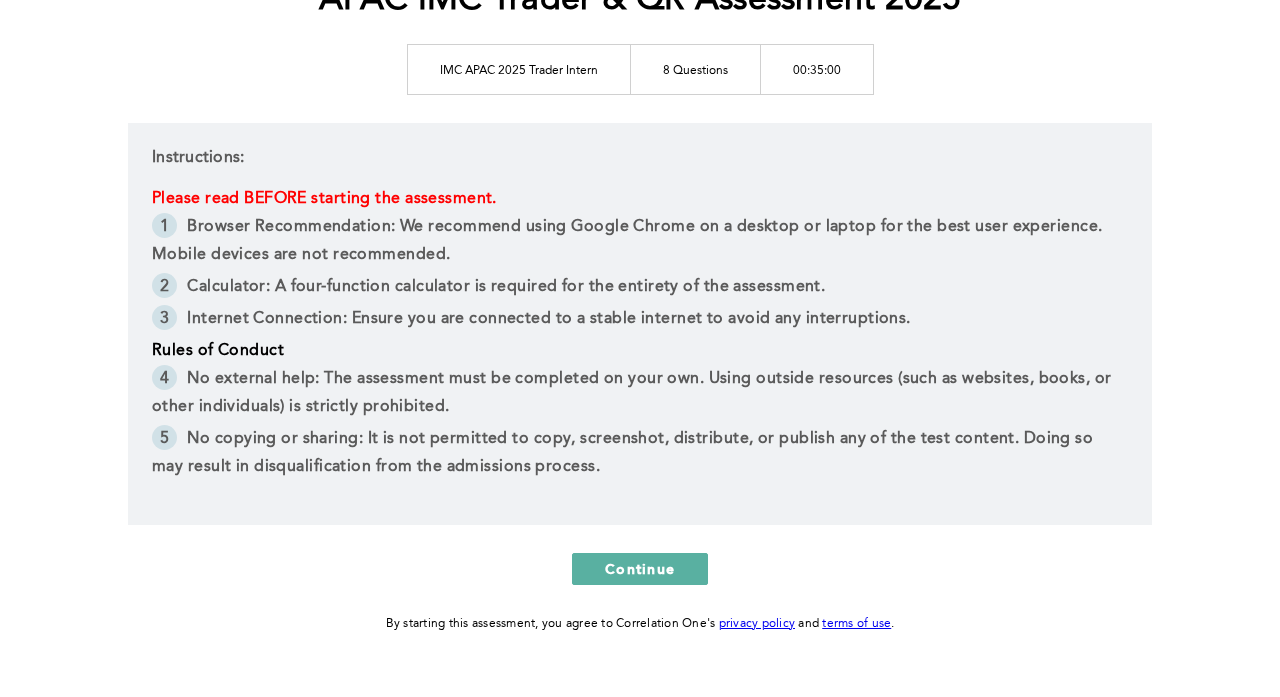 click on "Instructions: Please read BEFORE starting the assessment. Browser Recommendation: We recommend using Google Chrome on a desktop or laptop for the best user experience. Mobile devices are not recommended. Calculator: A four-function calculator is required for the entirety of the assessment. Internet Connection: Ensure you are connected to a stable internet to avoid any interruptions. Rules of Conduct No external help: The assessment must be completed on your own. Using outside resources (such as websites, books, or other individuals) is strictly prohibited. No copying or sharing: It is not permitted to copy, screenshot, distribute, or publish any of the test content. Doing so may result in disqualification from the admissions process." at bounding box center [640, 324] 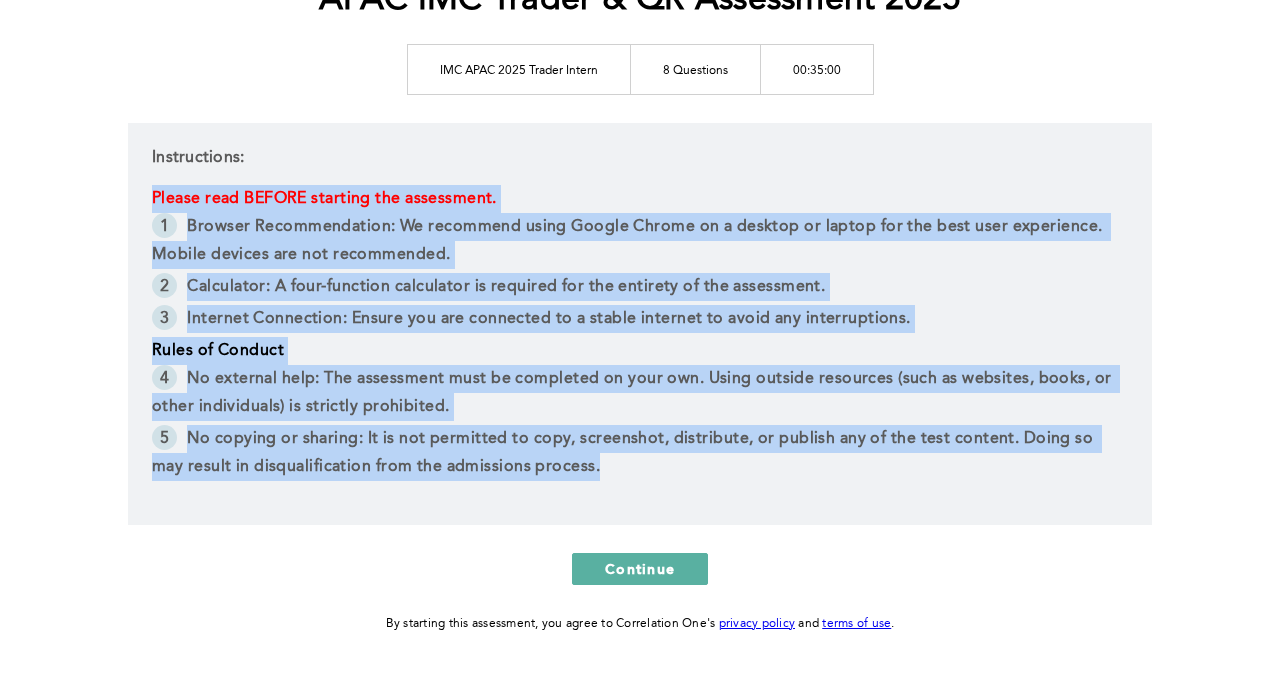 drag, startPoint x: 131, startPoint y: 194, endPoint x: 688, endPoint y: 490, distance: 630.7654 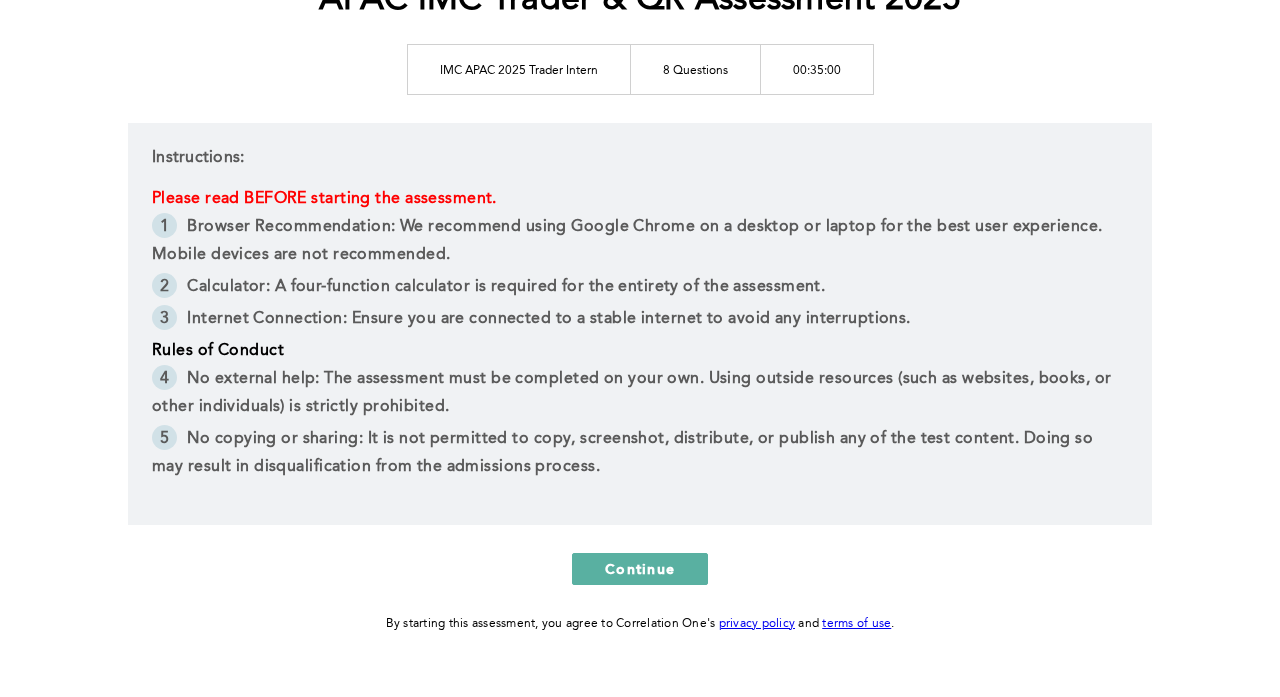 click on "Instructions: Please read BEFORE starting the assessment. Browser Recommendation: We recommend using Google Chrome on a desktop or laptop for the best user experience. Mobile devices are not recommended. Calculator: A four-function calculator is required for the entirety of the assessment. Internet Connection: Ensure you are connected to a stable internet to avoid any interruptions. Rules of Conduct No external help: The assessment must be completed on your own. Using outside resources (such as websites, books, or other individuals) is strictly prohibited. No copying or sharing: It is not permitted to copy, screenshot, distribute, or publish any of the test content. Doing so may result in disqualification from the admissions process." at bounding box center [640, 324] 